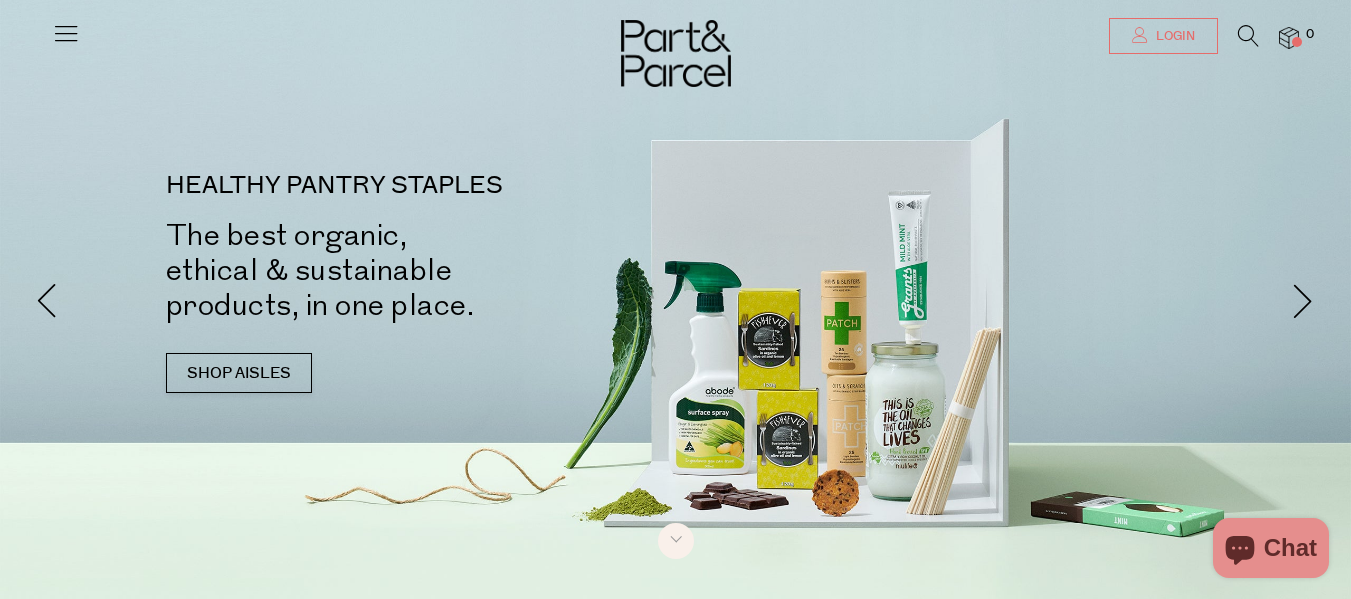 scroll, scrollTop: 0, scrollLeft: 0, axis: both 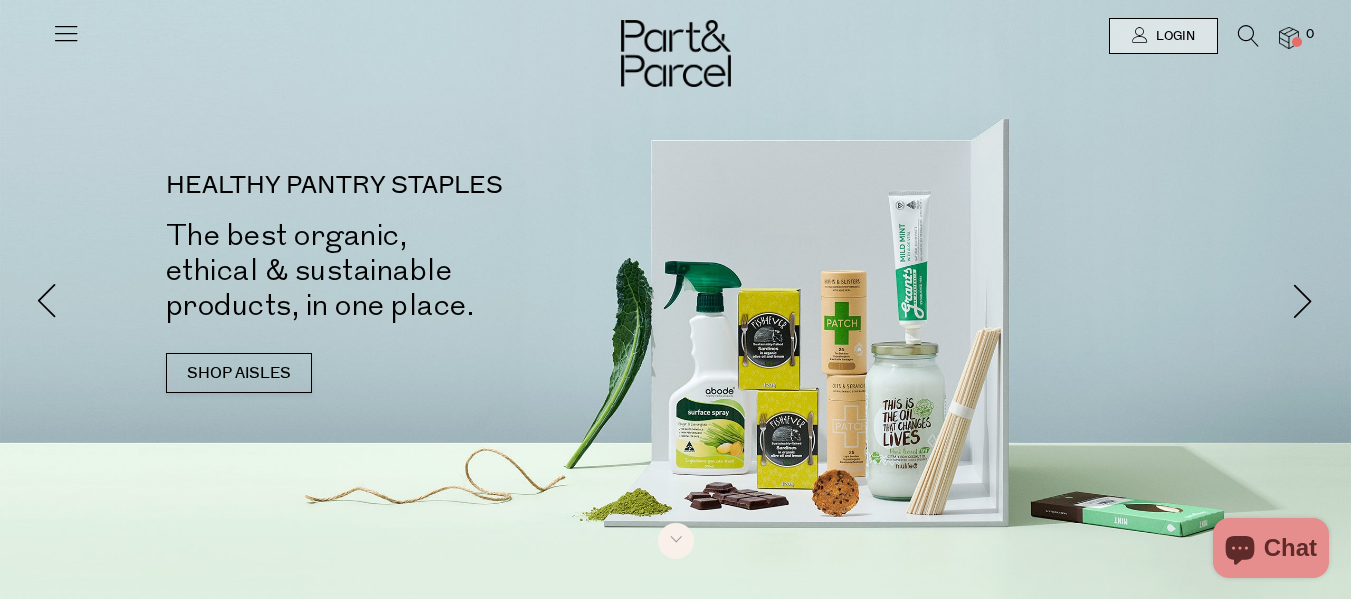 click at bounding box center (1248, 36) 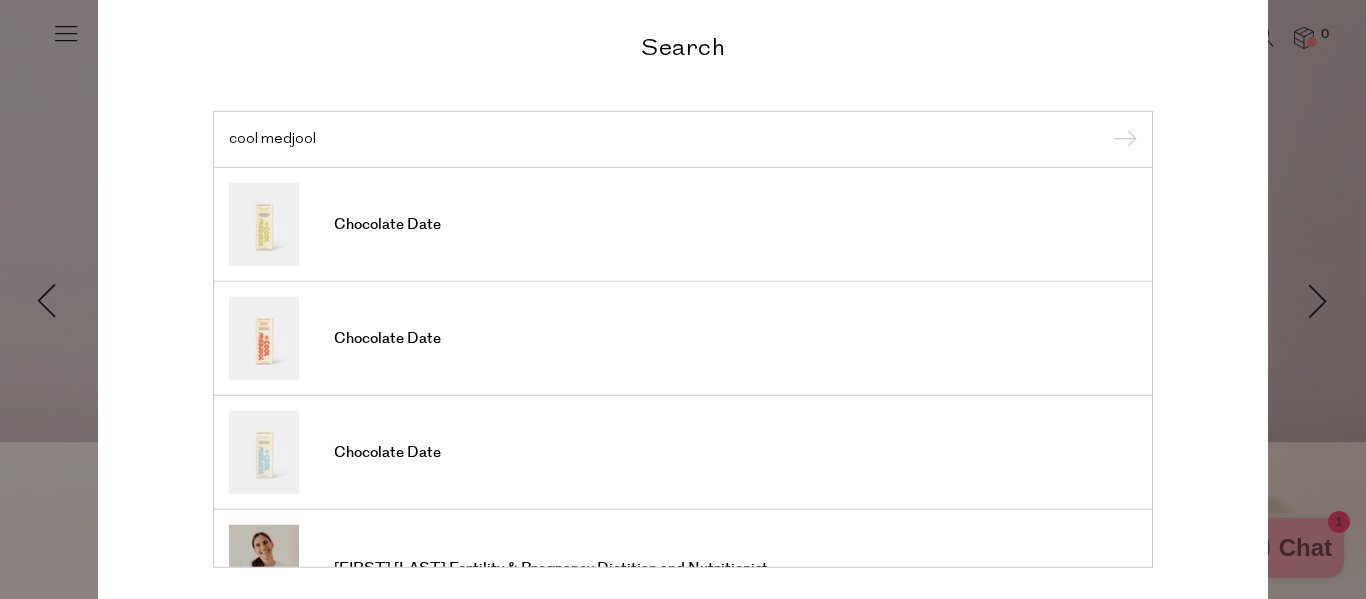 type on "cool medjool" 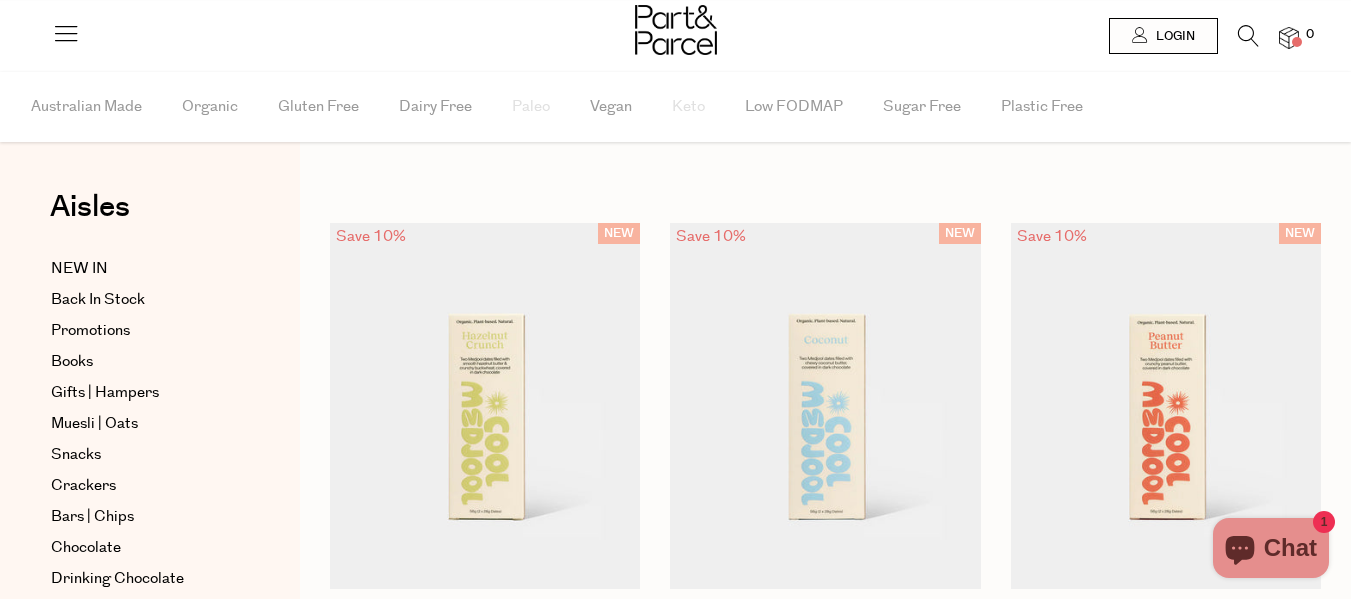 scroll, scrollTop: 0, scrollLeft: 0, axis: both 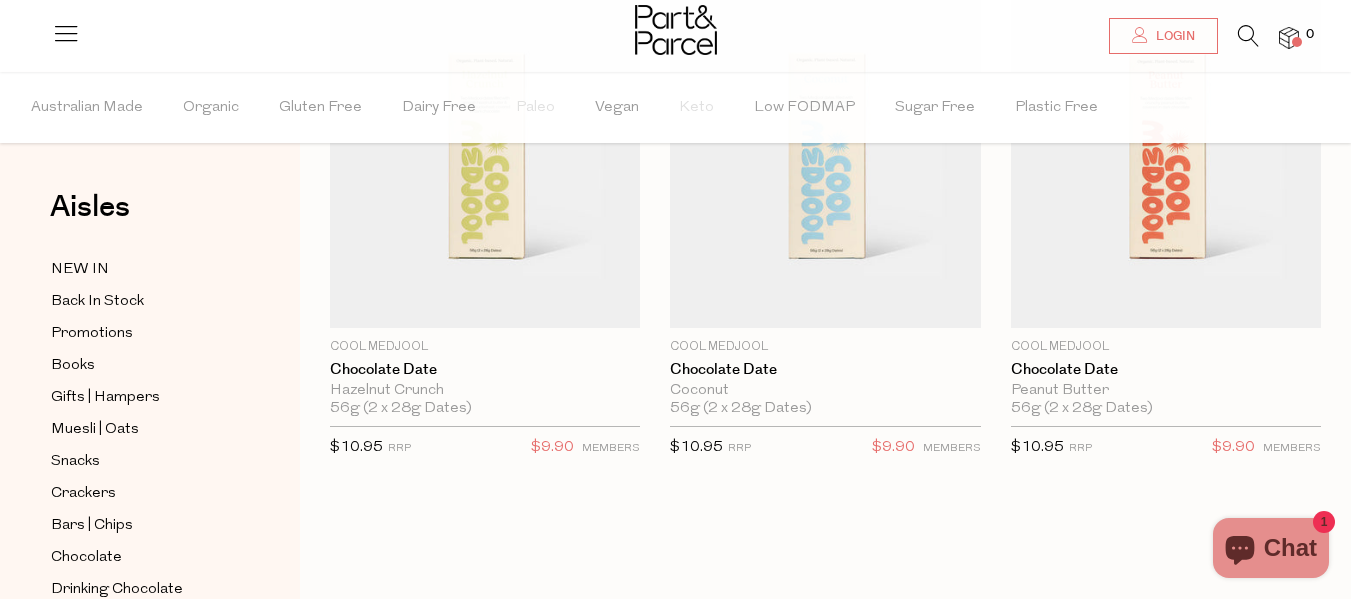 drag, startPoint x: 0, startPoint y: 0, endPoint x: 1362, endPoint y: 218, distance: 1379.336 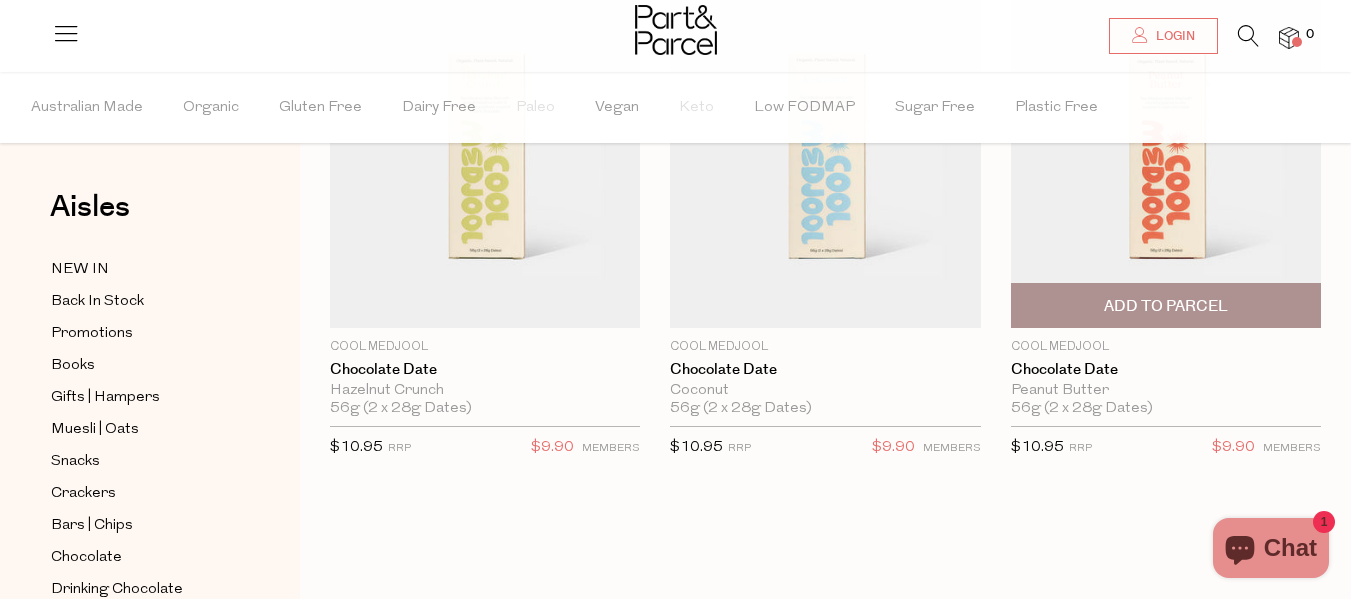 click at bounding box center [1166, 145] 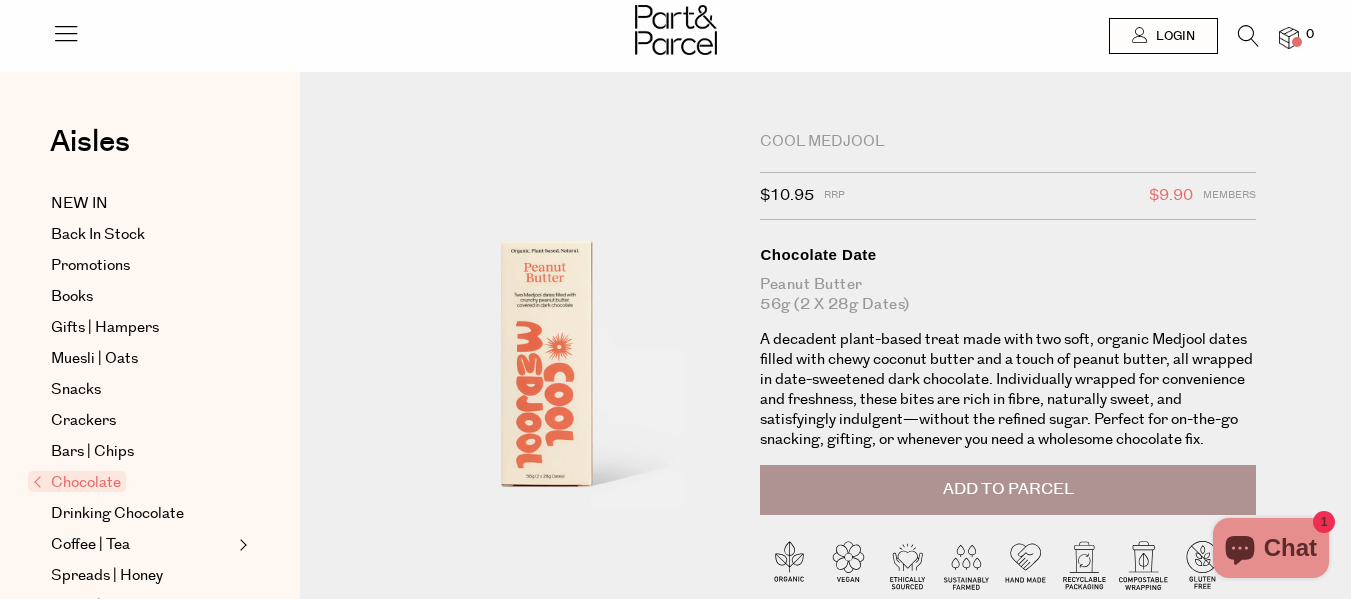 scroll, scrollTop: 0, scrollLeft: 0, axis: both 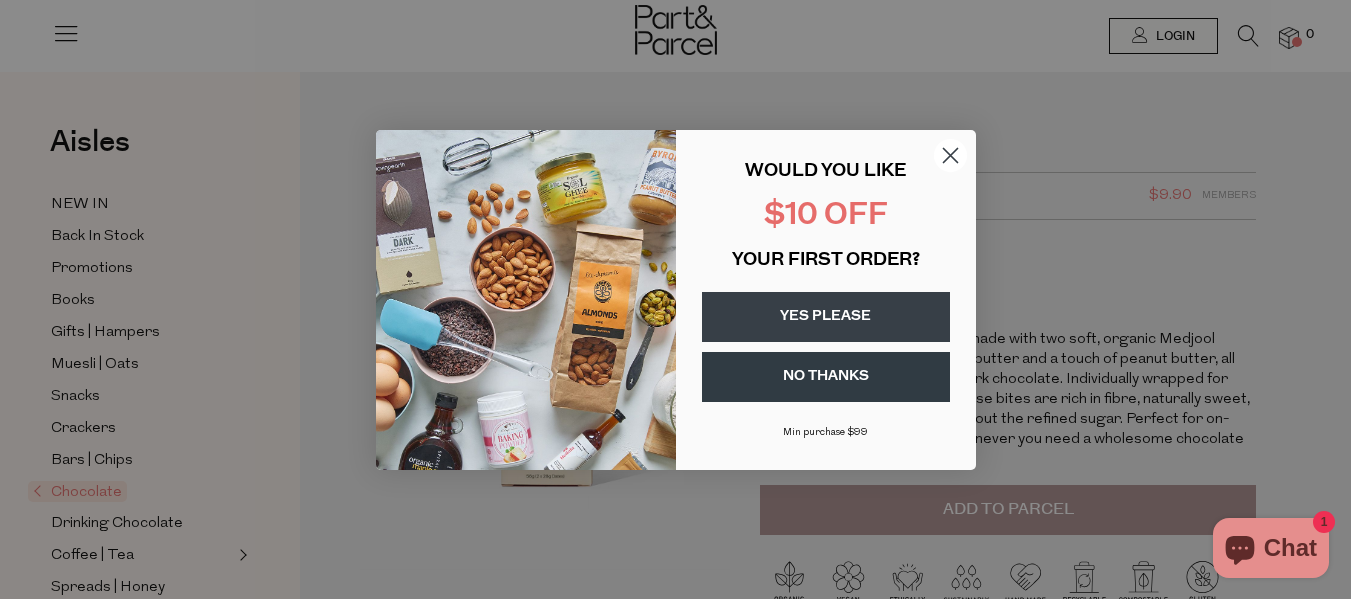 click 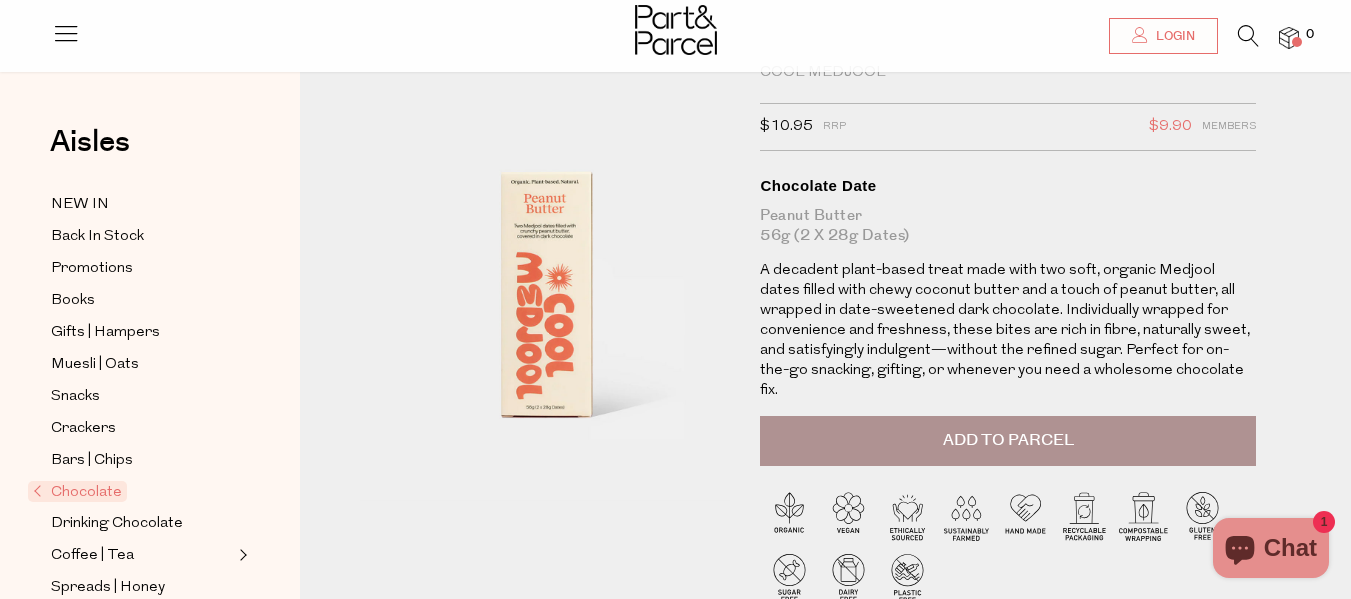 scroll, scrollTop: 75, scrollLeft: 0, axis: vertical 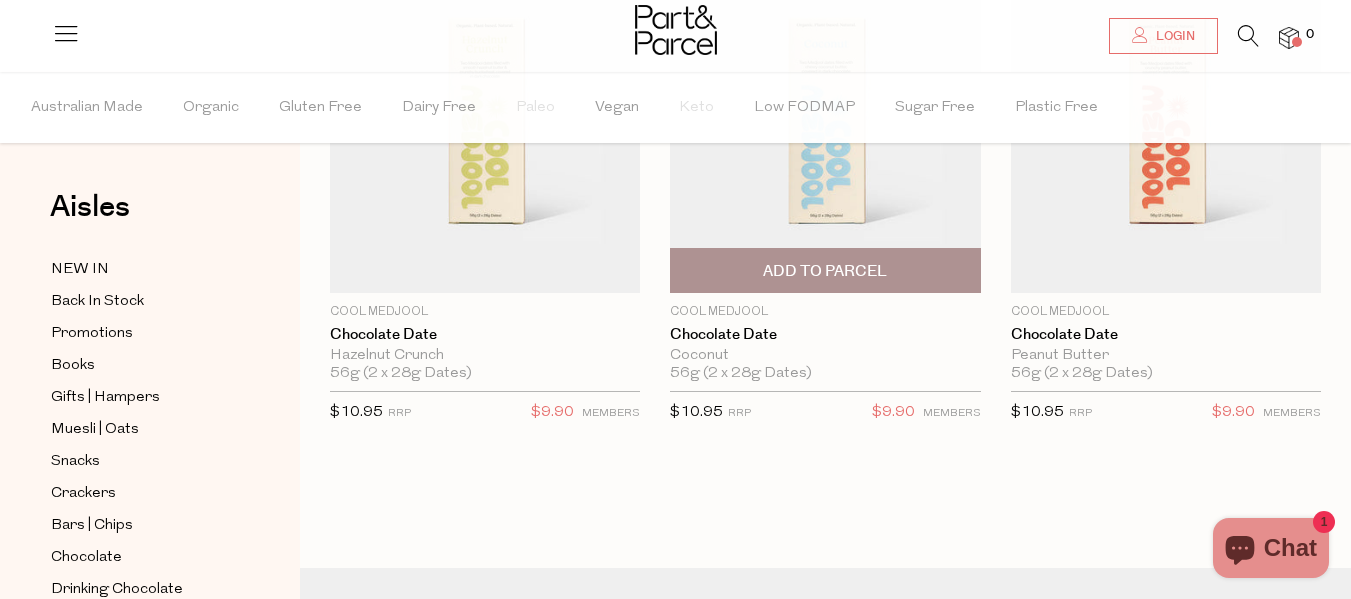 click at bounding box center (825, 110) 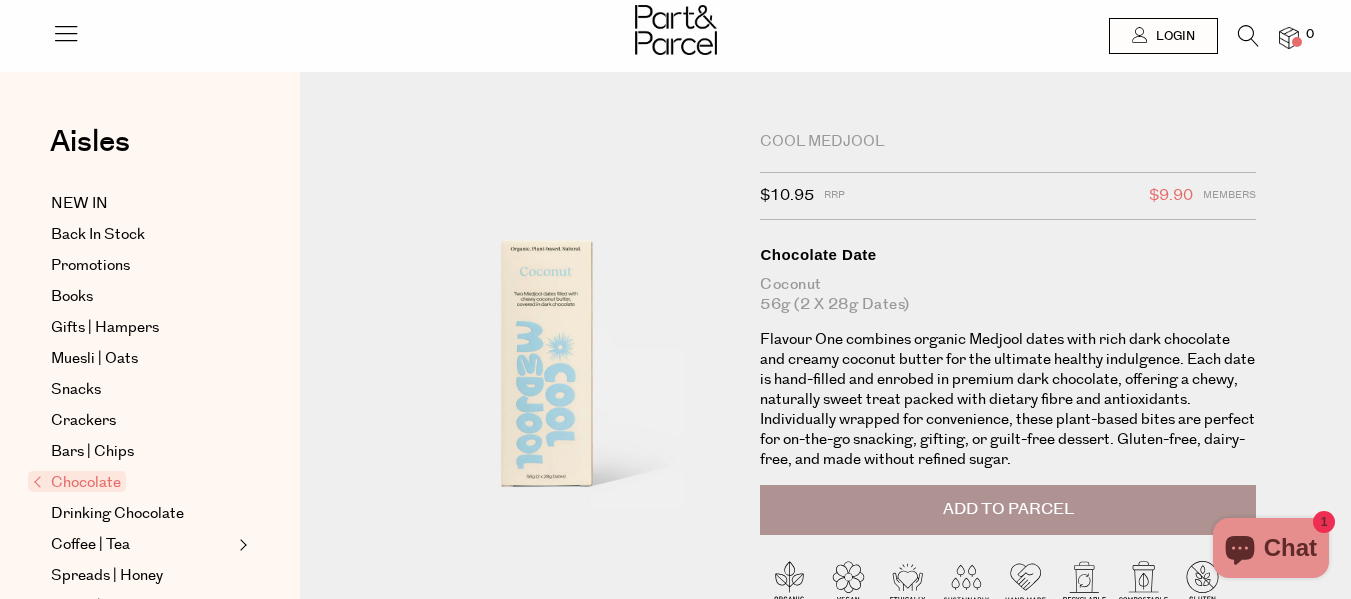 scroll, scrollTop: 0, scrollLeft: 0, axis: both 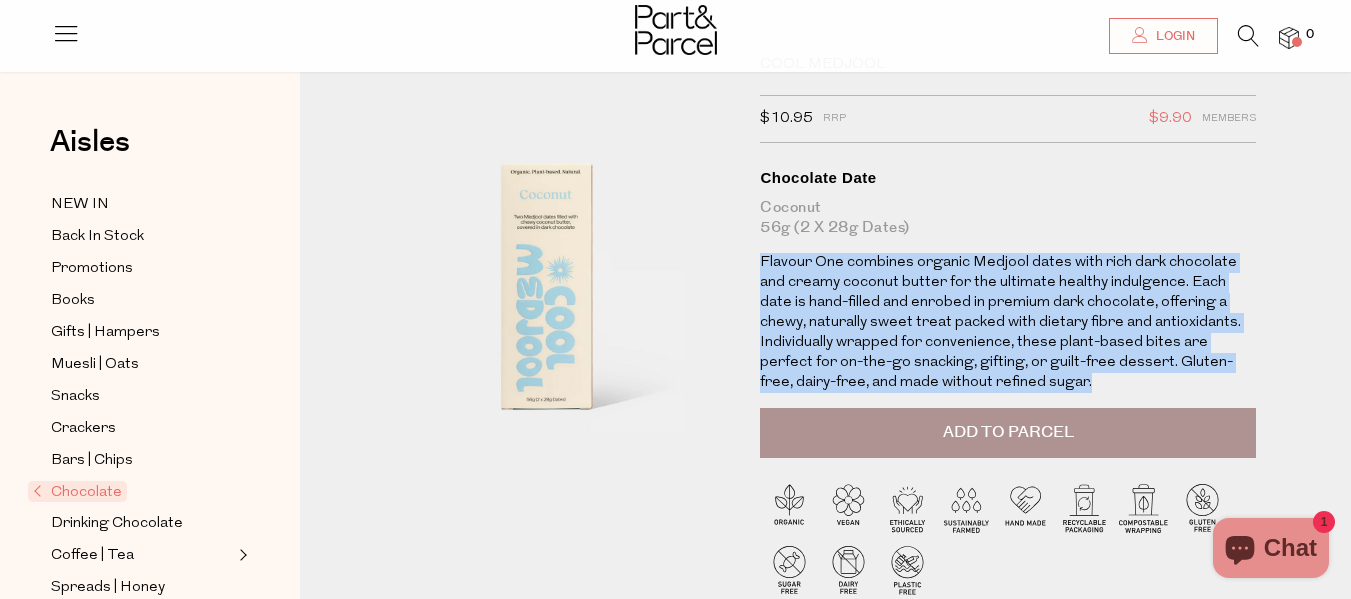 drag, startPoint x: 758, startPoint y: 258, endPoint x: 1039, endPoint y: 379, distance: 305.94443 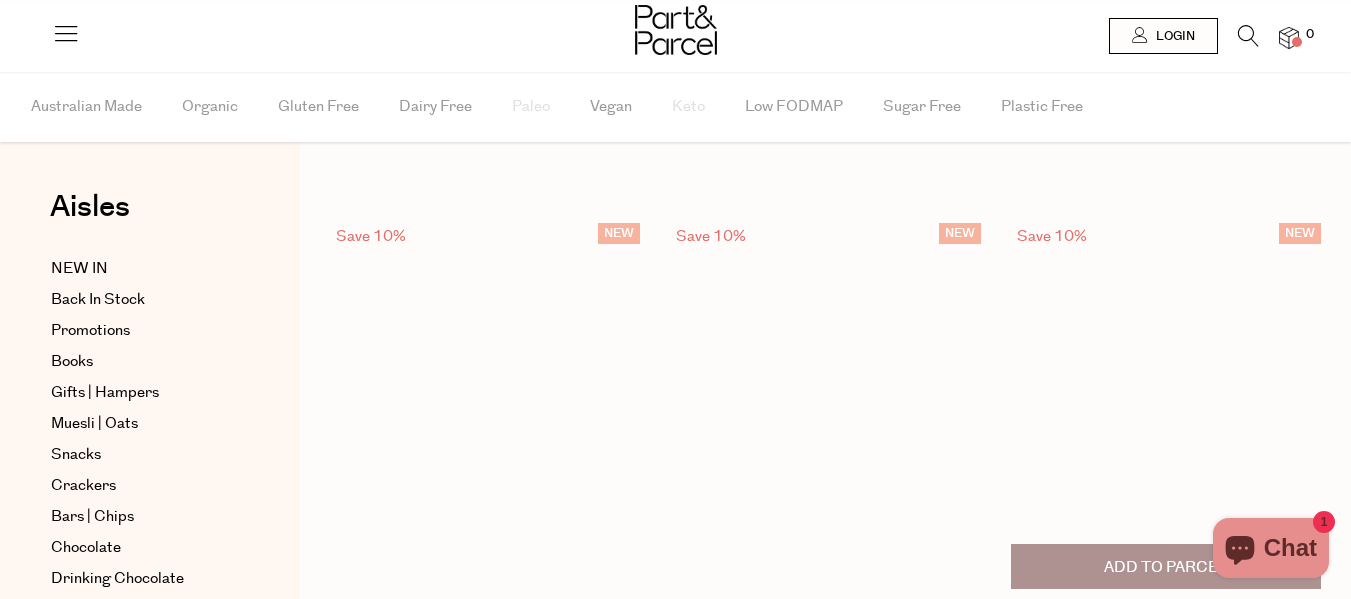 scroll, scrollTop: 479, scrollLeft: 0, axis: vertical 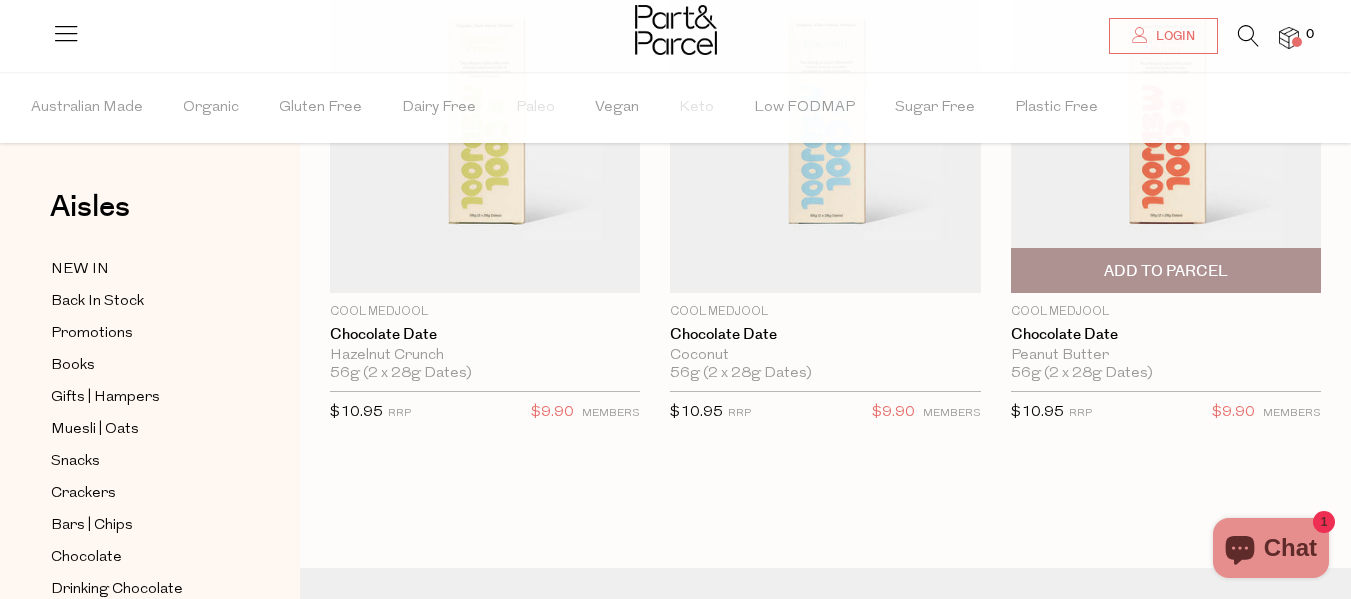 click at bounding box center (1166, 110) 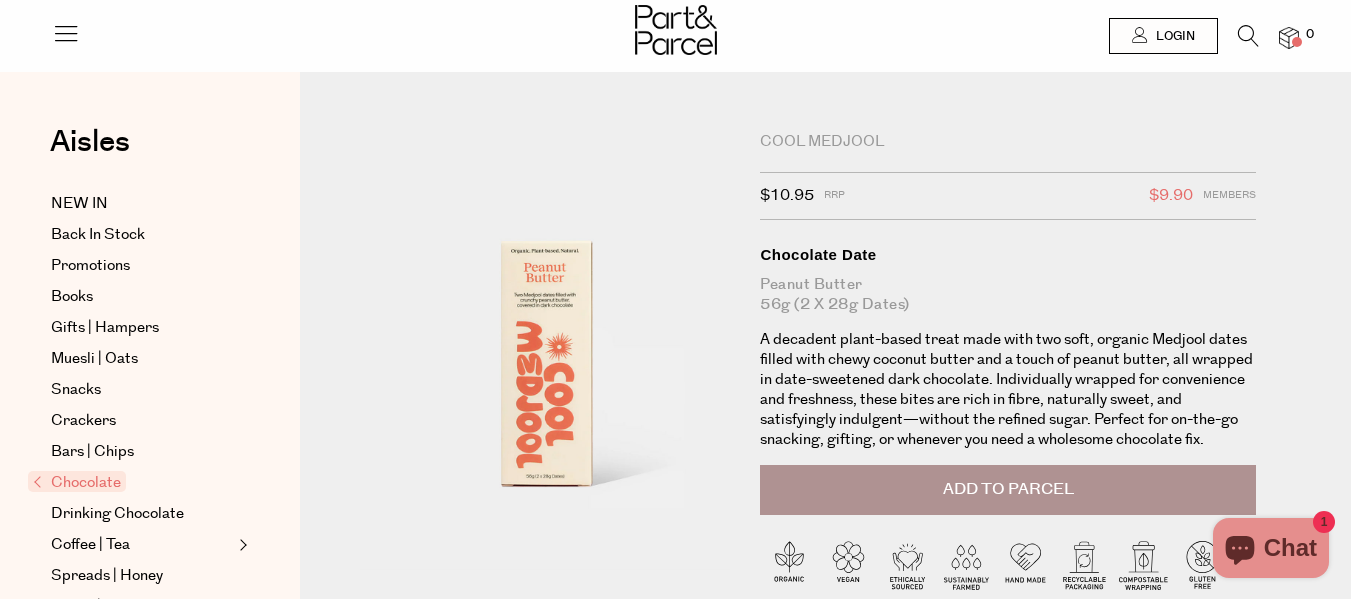 scroll, scrollTop: 0, scrollLeft: 0, axis: both 